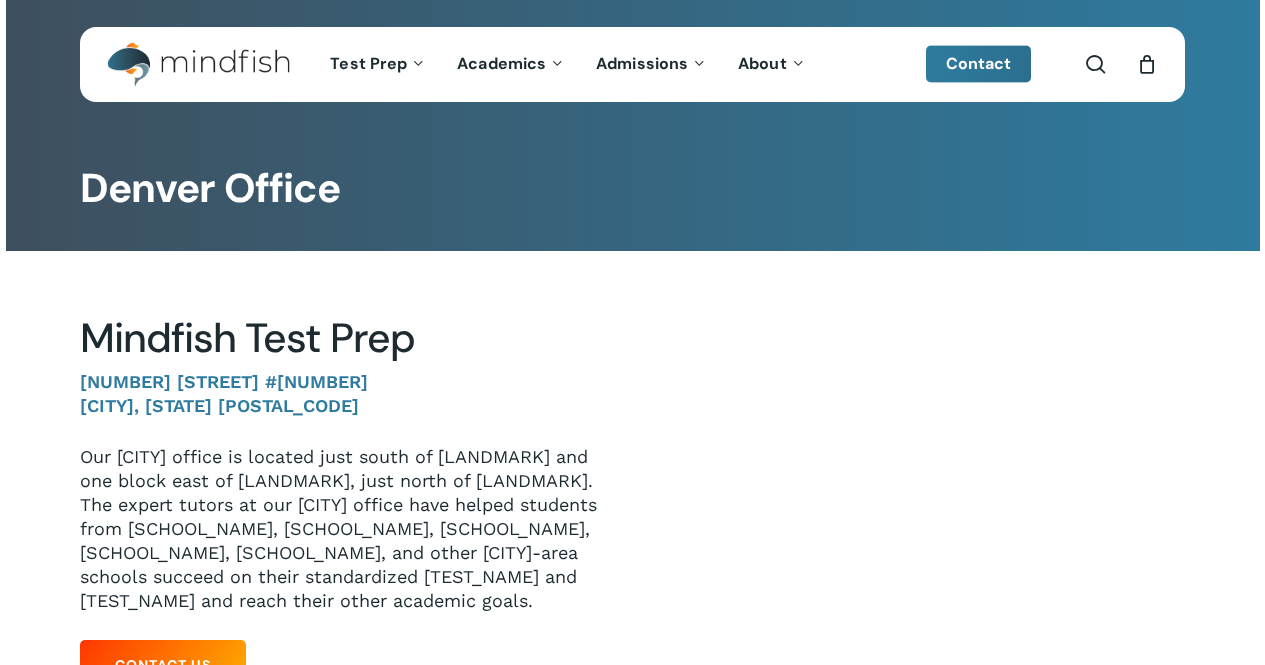 scroll, scrollTop: 0, scrollLeft: 0, axis: both 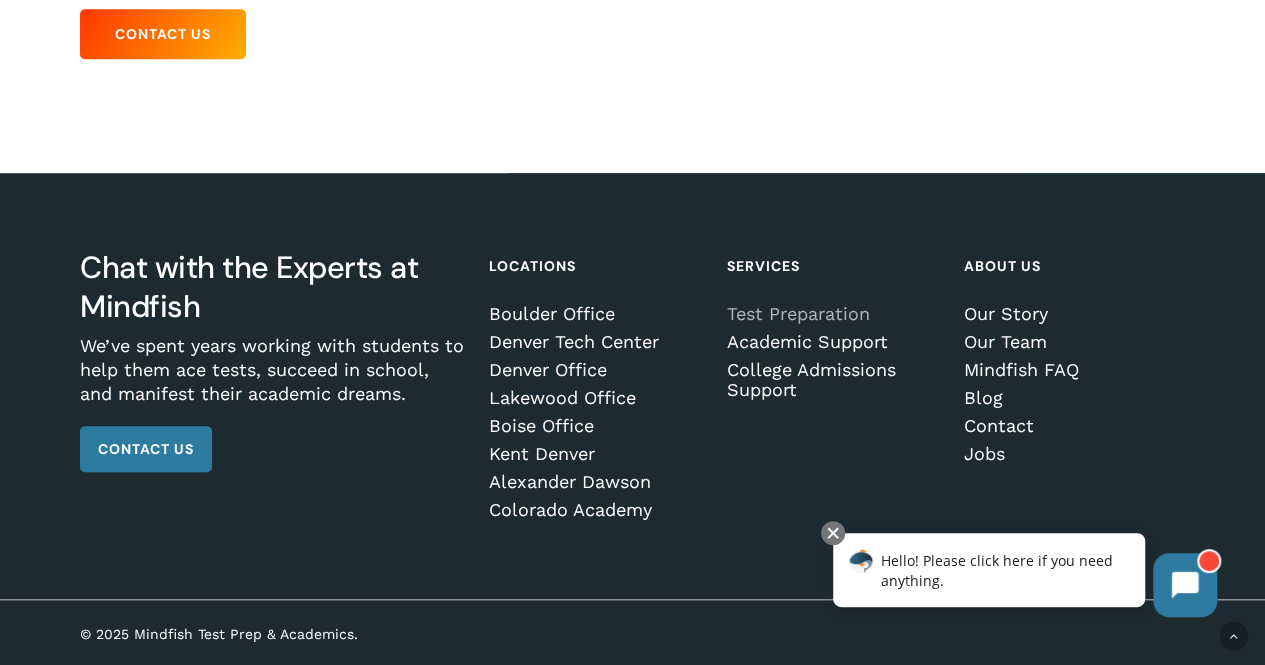 click on "Test Preparation" at bounding box center (833, 314) 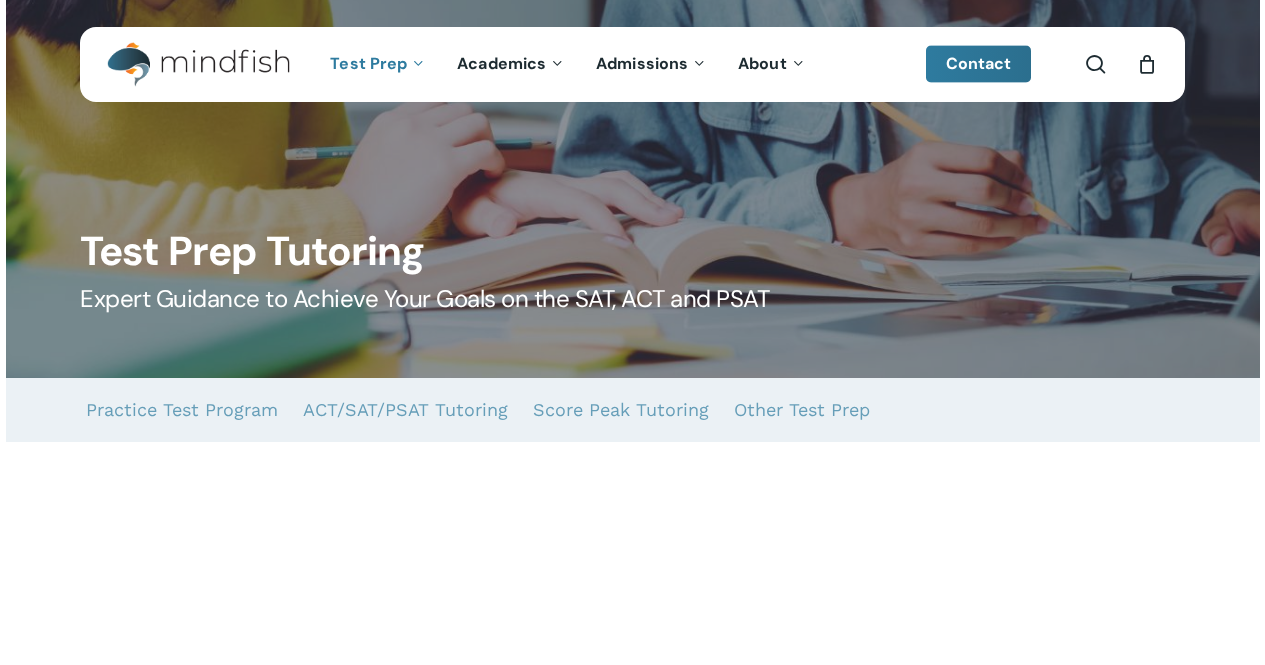 scroll, scrollTop: 0, scrollLeft: 0, axis: both 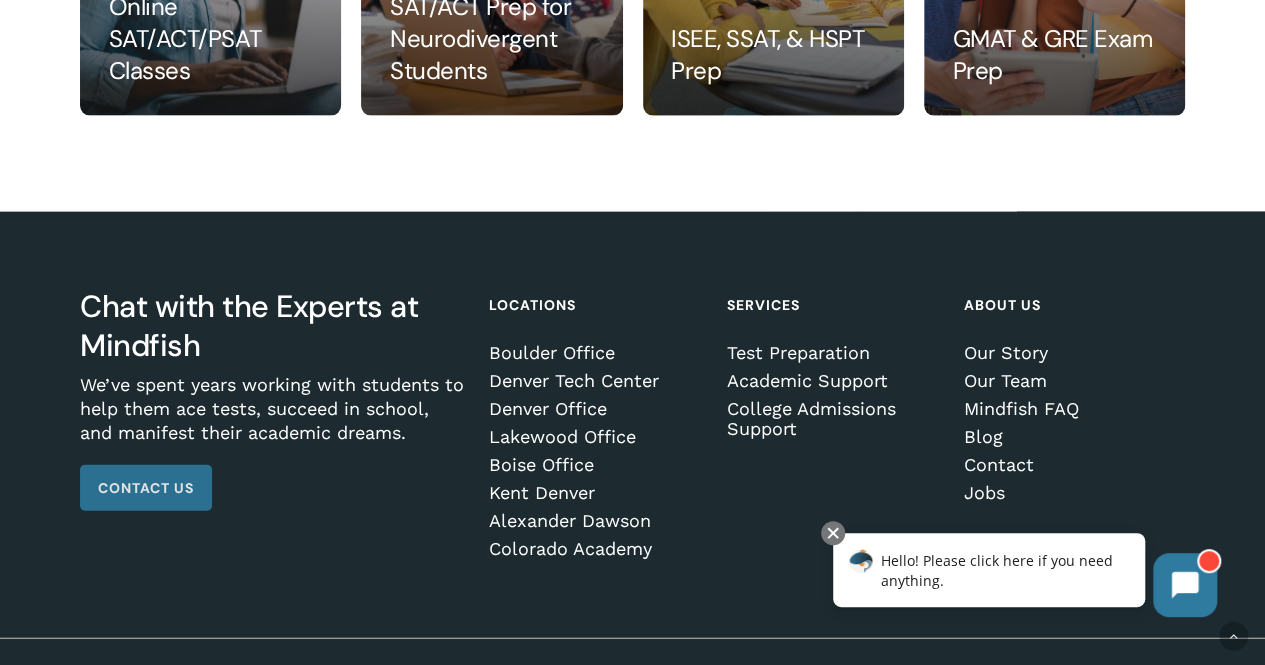 click on "Contact Us" at bounding box center (146, 488) 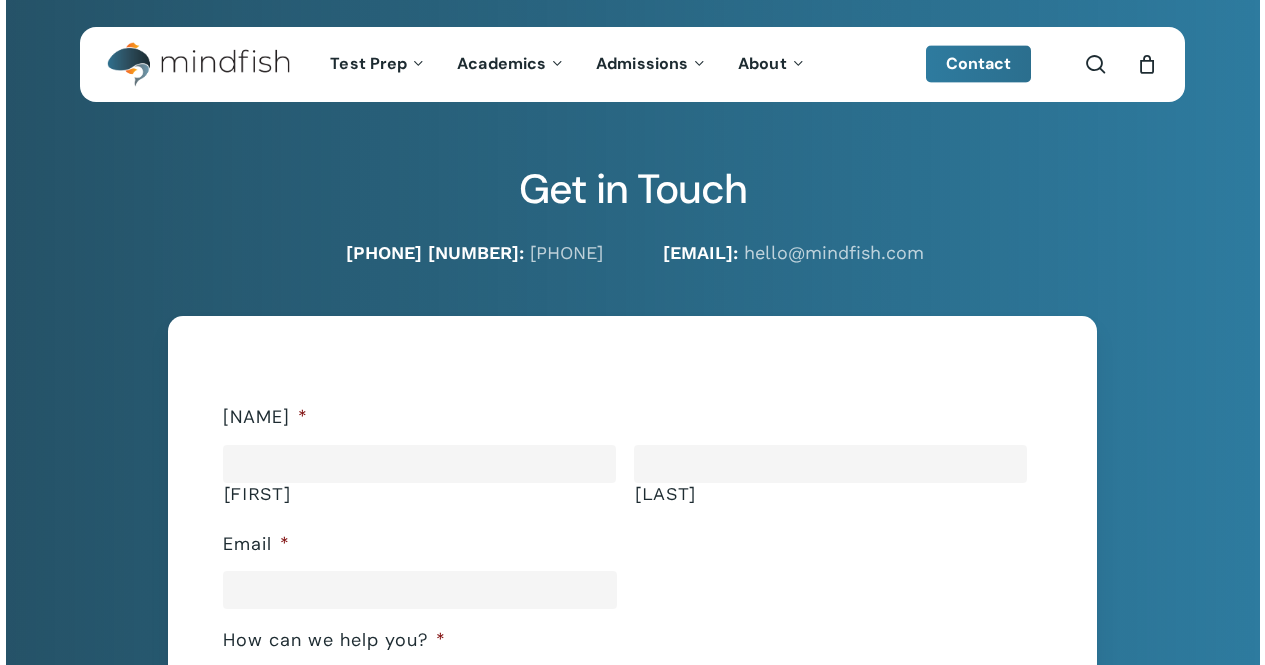 scroll, scrollTop: 0, scrollLeft: 0, axis: both 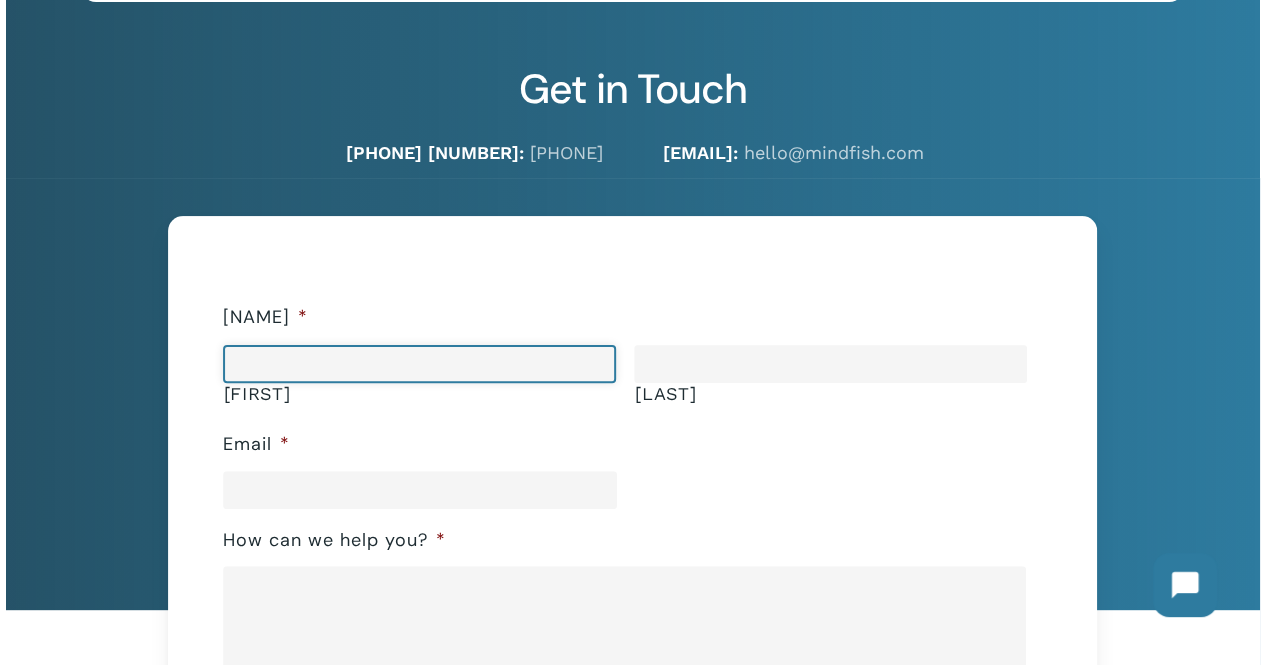 click on "[FIRST]" at bounding box center [419, 364] 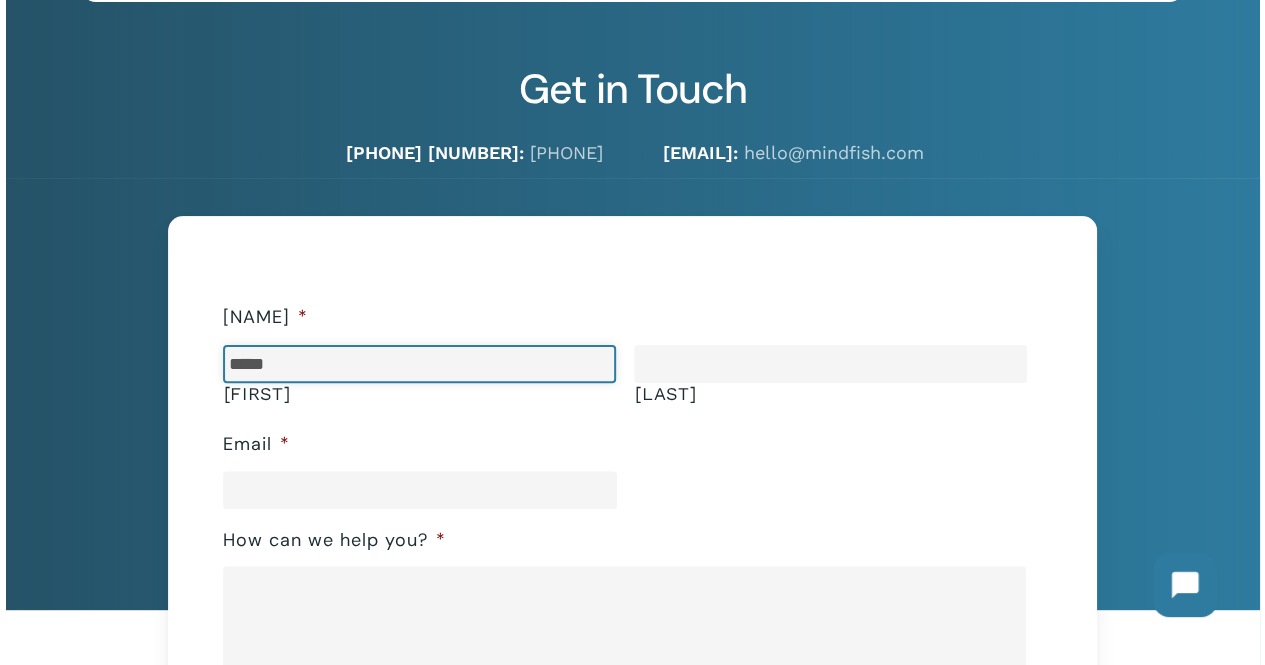 type on "*********" 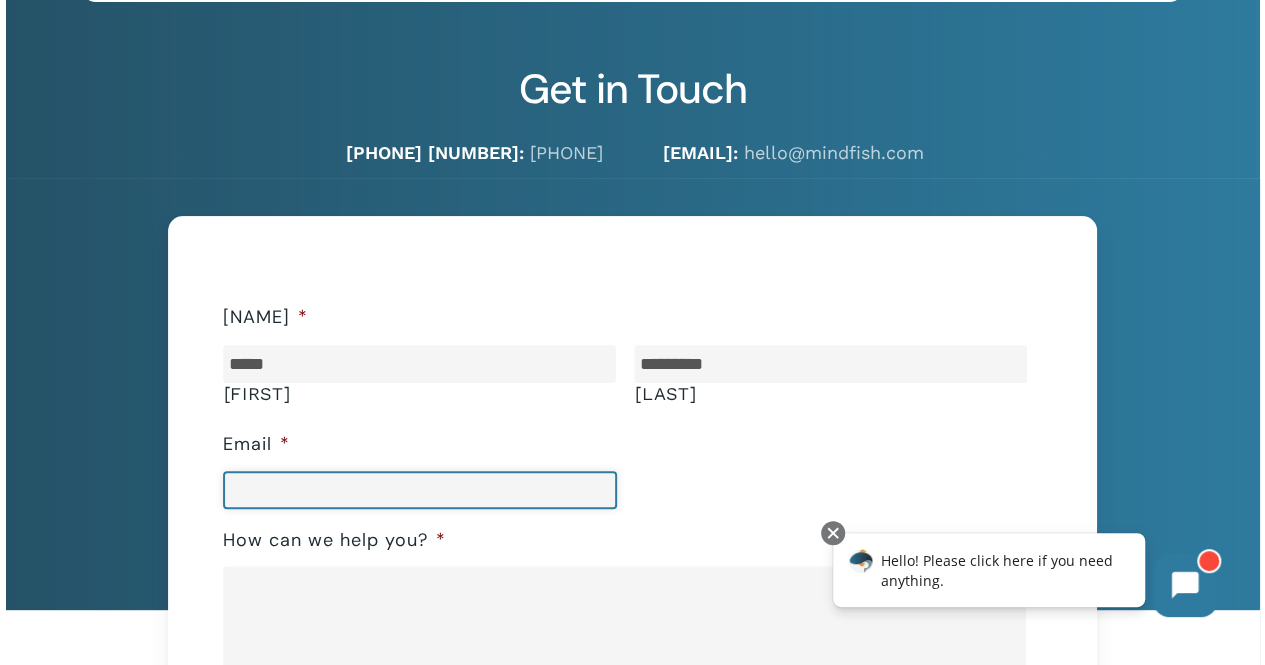 click on "Email *" at bounding box center [420, 490] 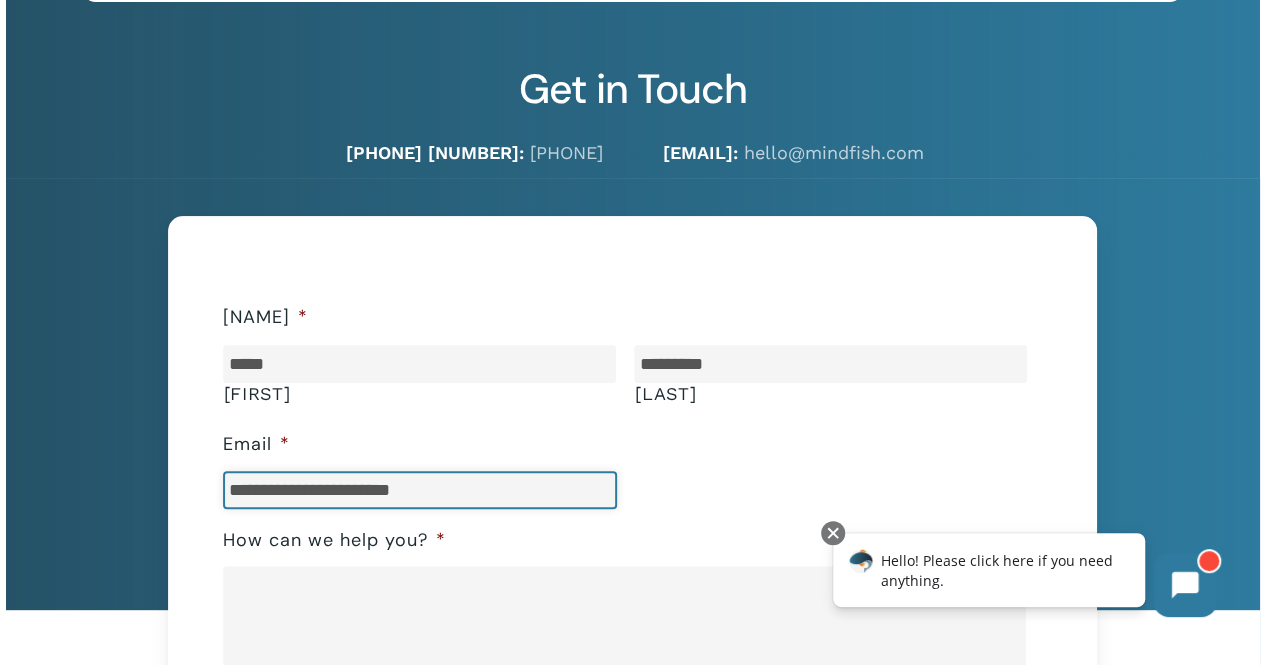 type on "**********" 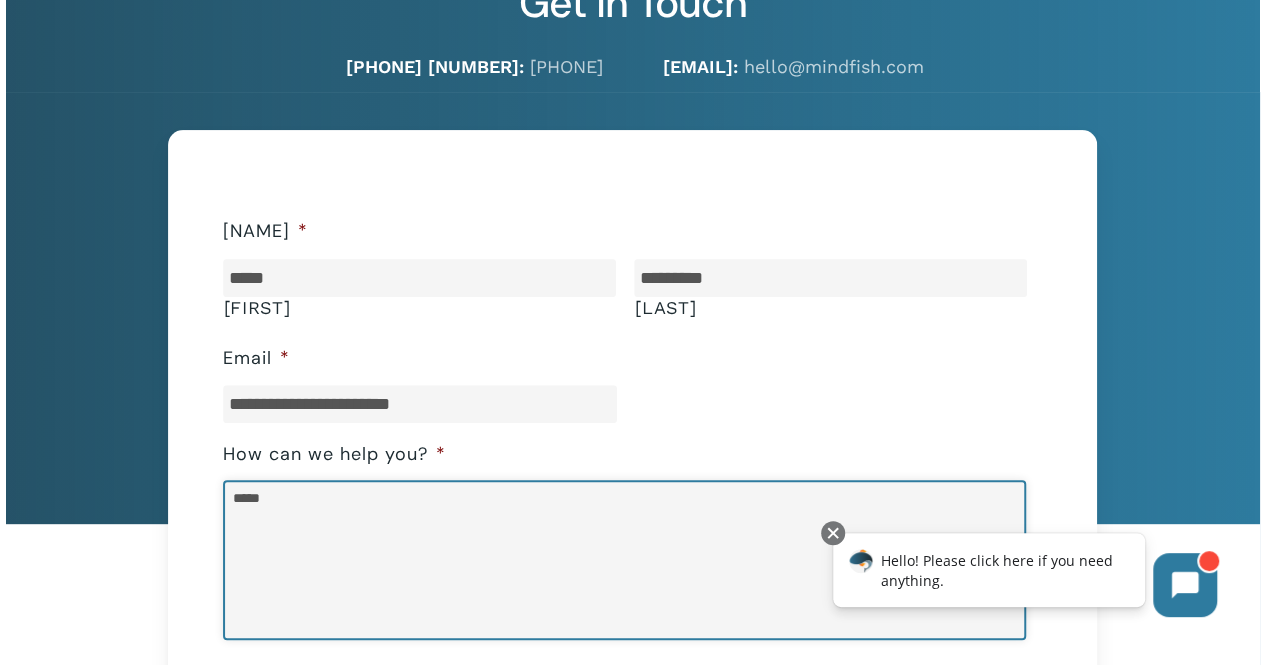 scroll, scrollTop: 300, scrollLeft: 0, axis: vertical 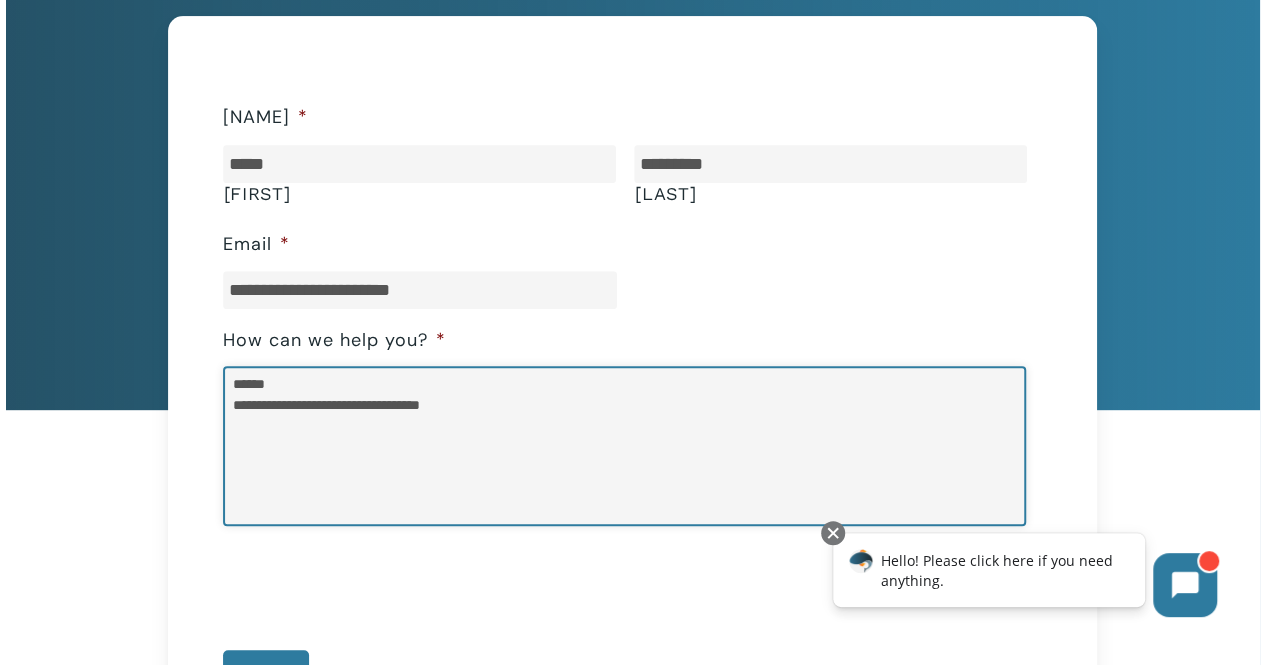 click on "**********" at bounding box center [625, 446] 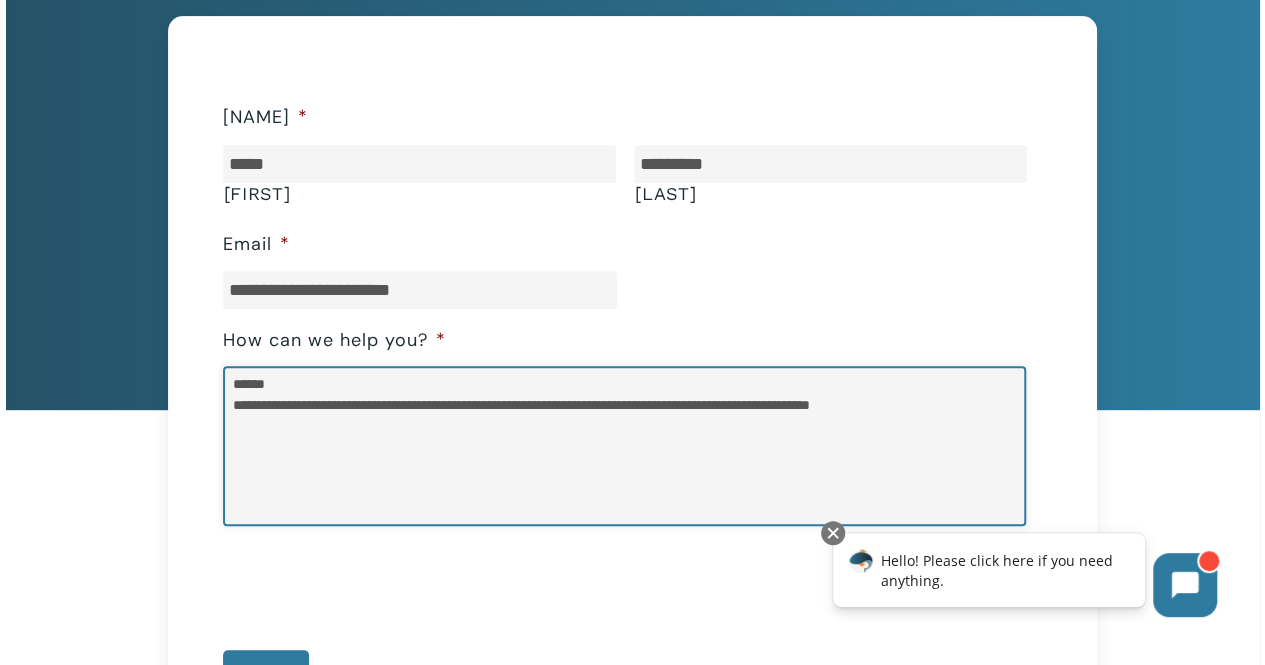 click on "**********" at bounding box center (625, 446) 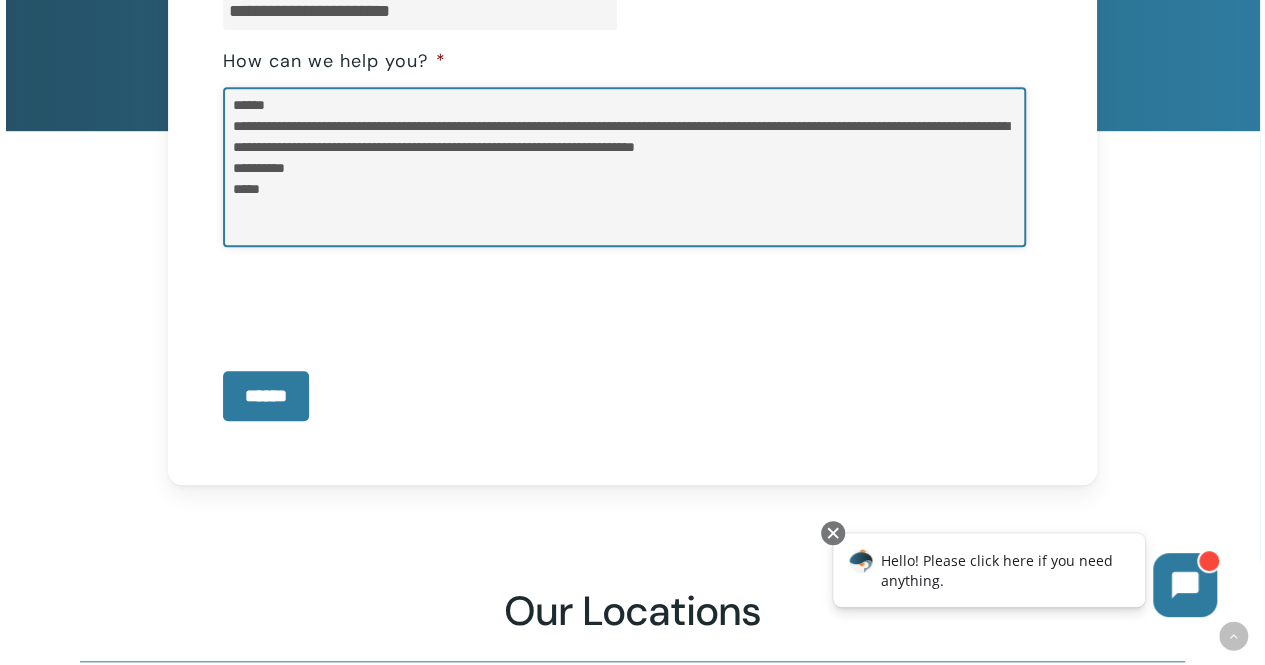 scroll, scrollTop: 600, scrollLeft: 0, axis: vertical 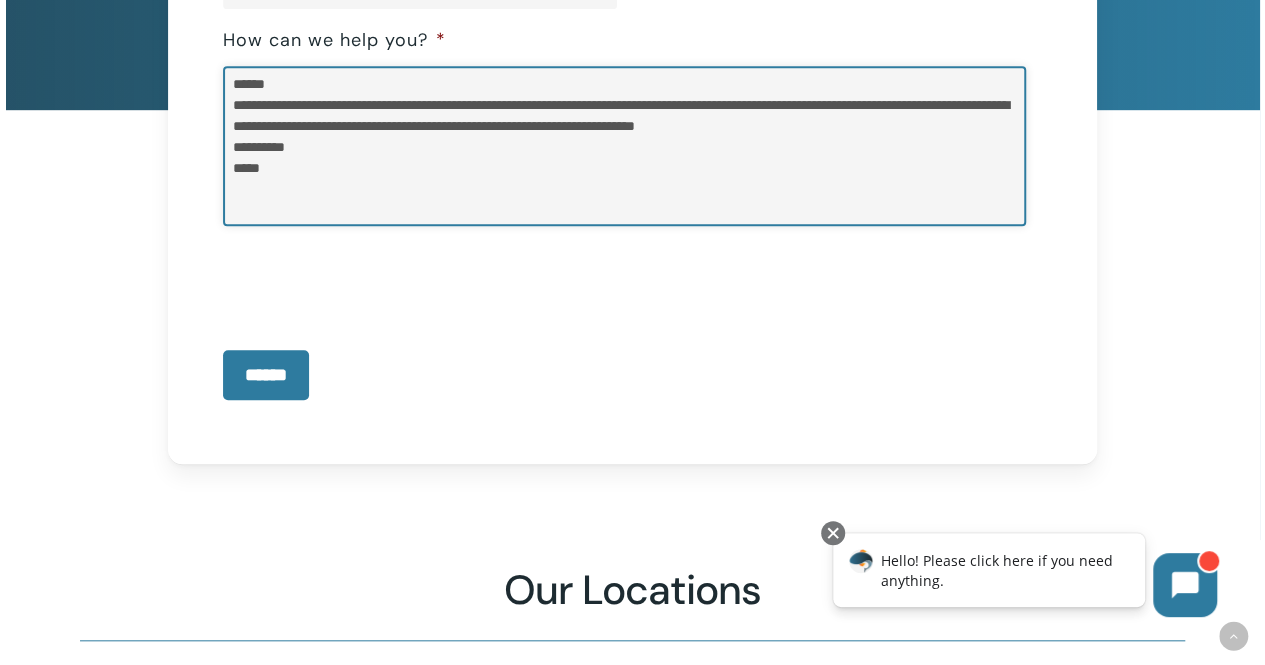 type on "**********" 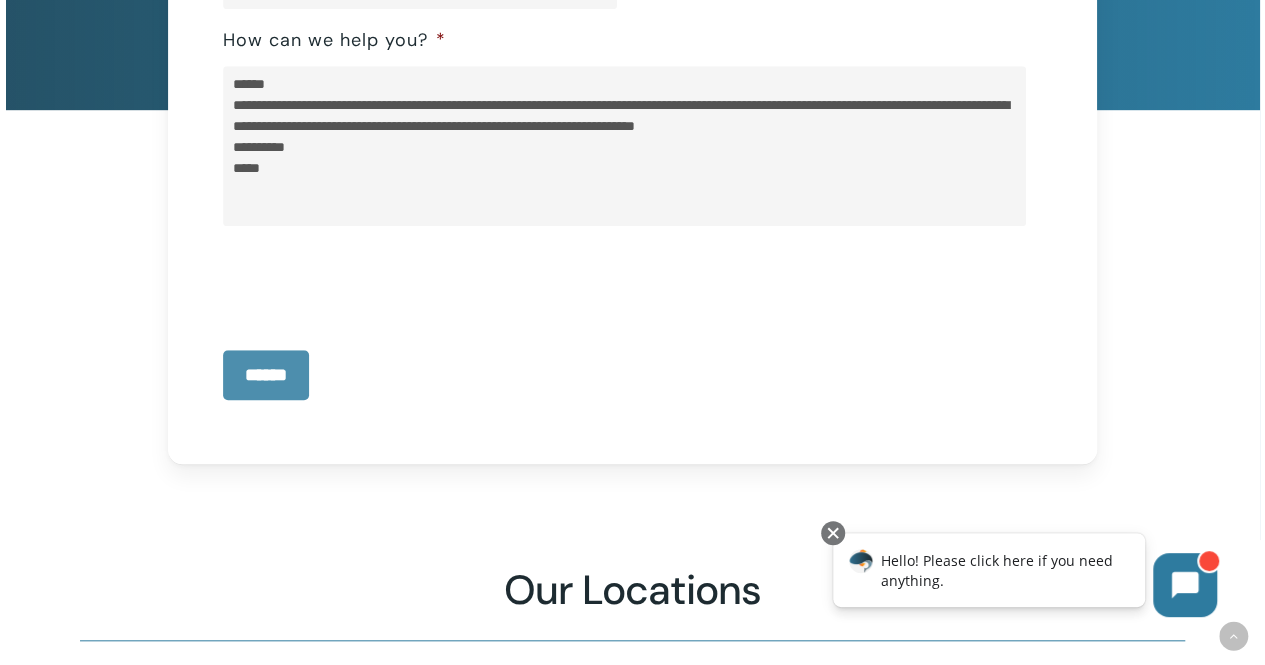 click on "******" at bounding box center [266, 375] 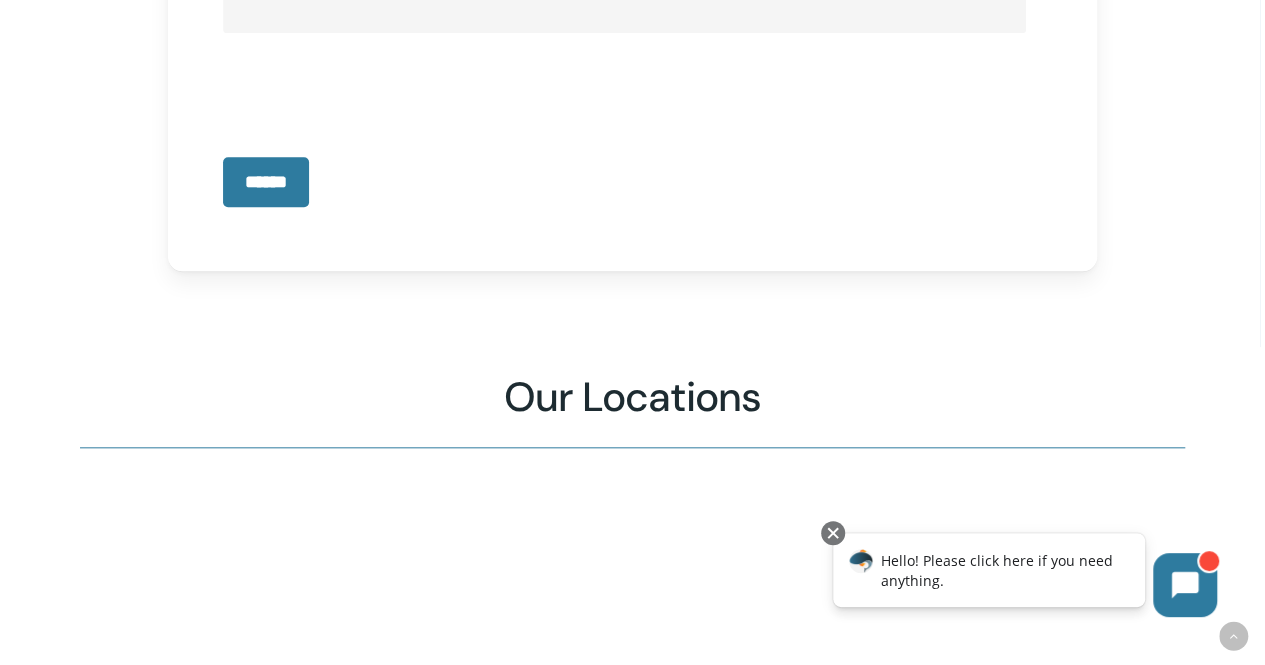 scroll, scrollTop: 800, scrollLeft: 0, axis: vertical 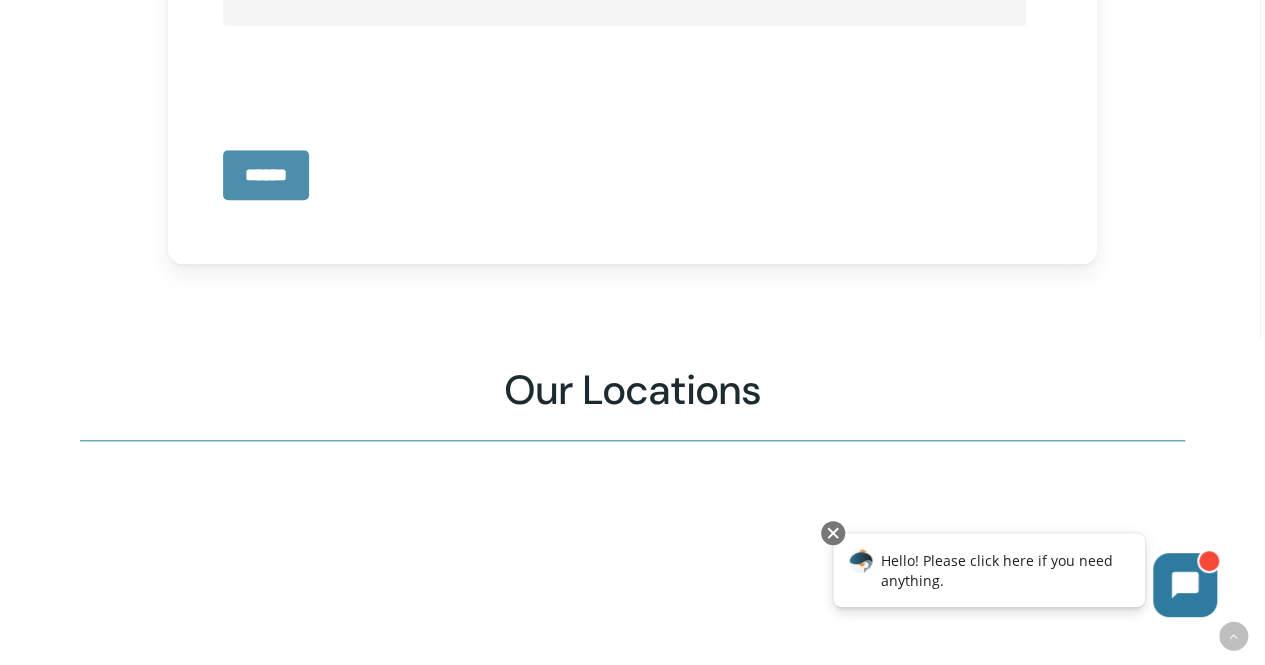 click on "******" at bounding box center [266, 175] 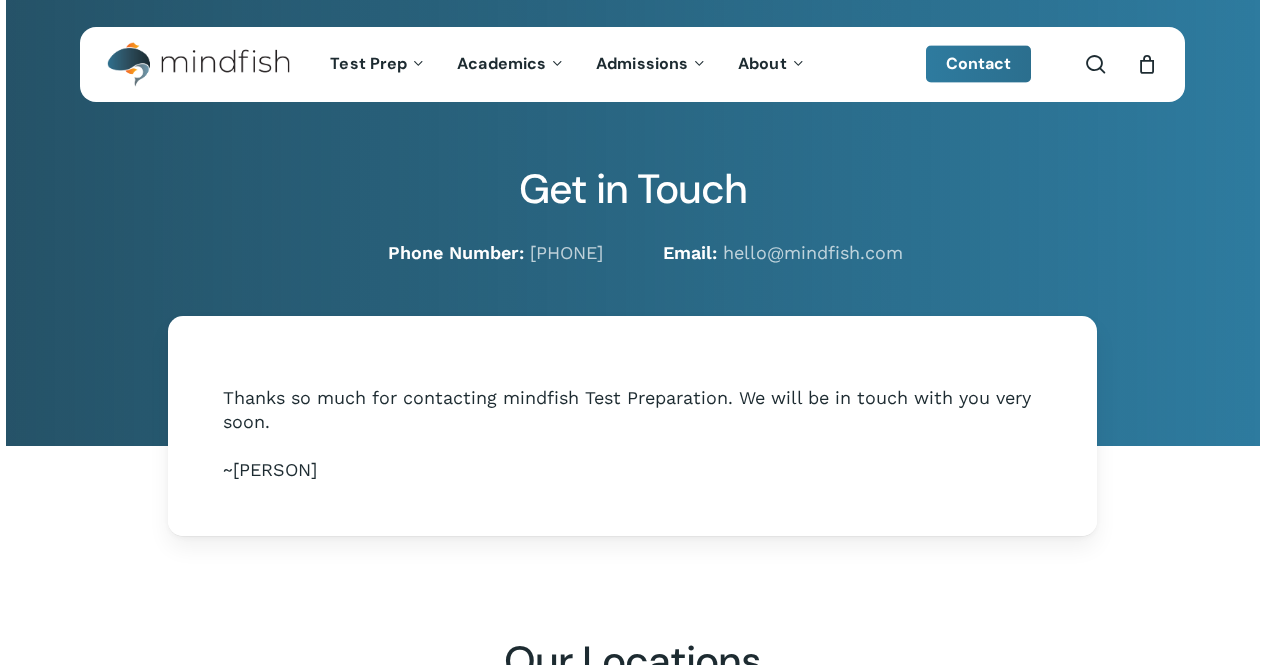 scroll, scrollTop: 0, scrollLeft: 0, axis: both 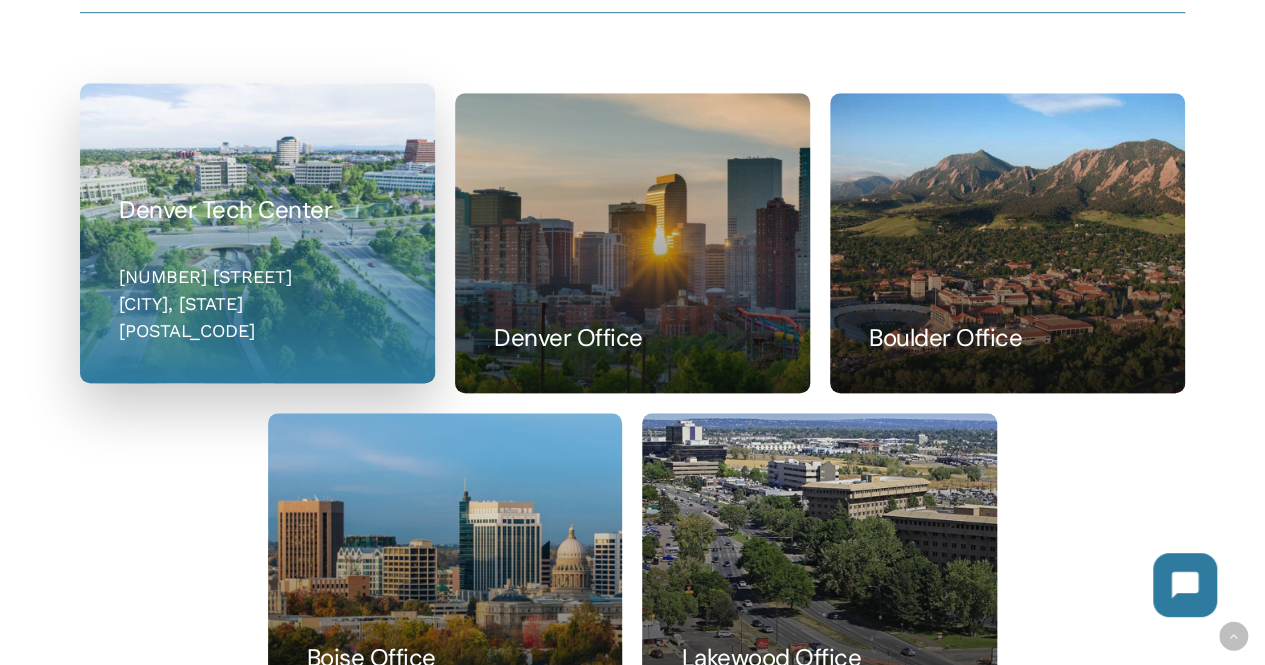 click at bounding box center (257, 233) 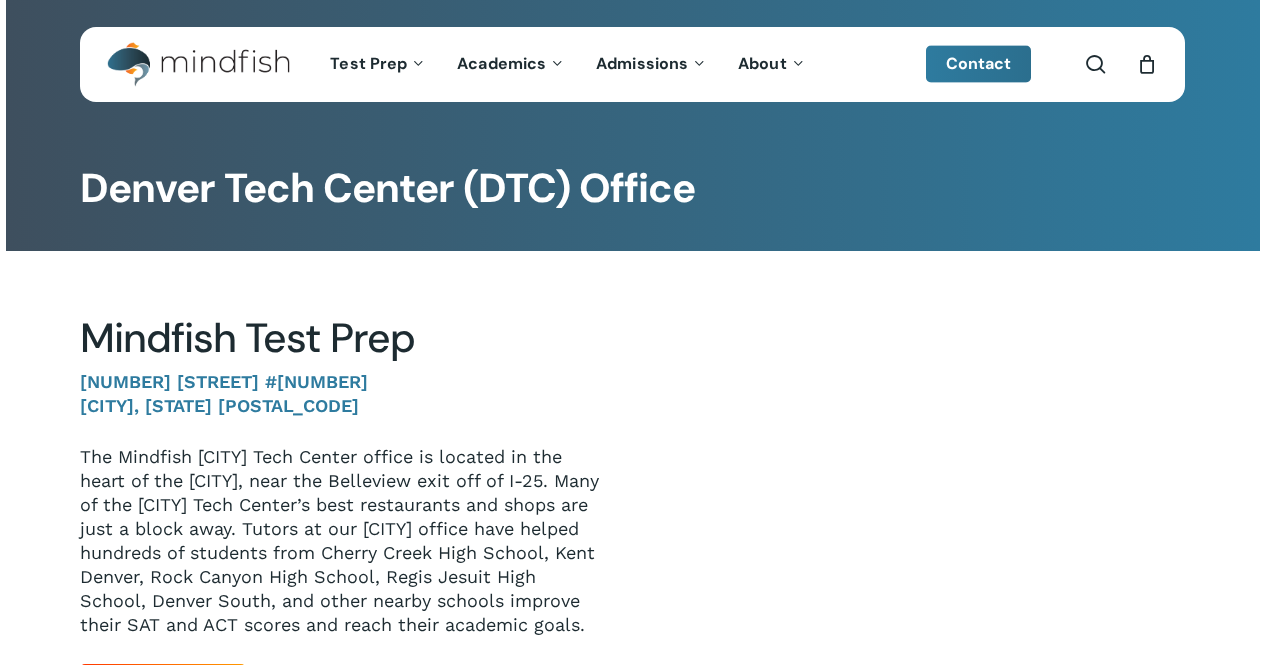 scroll, scrollTop: 0, scrollLeft: 0, axis: both 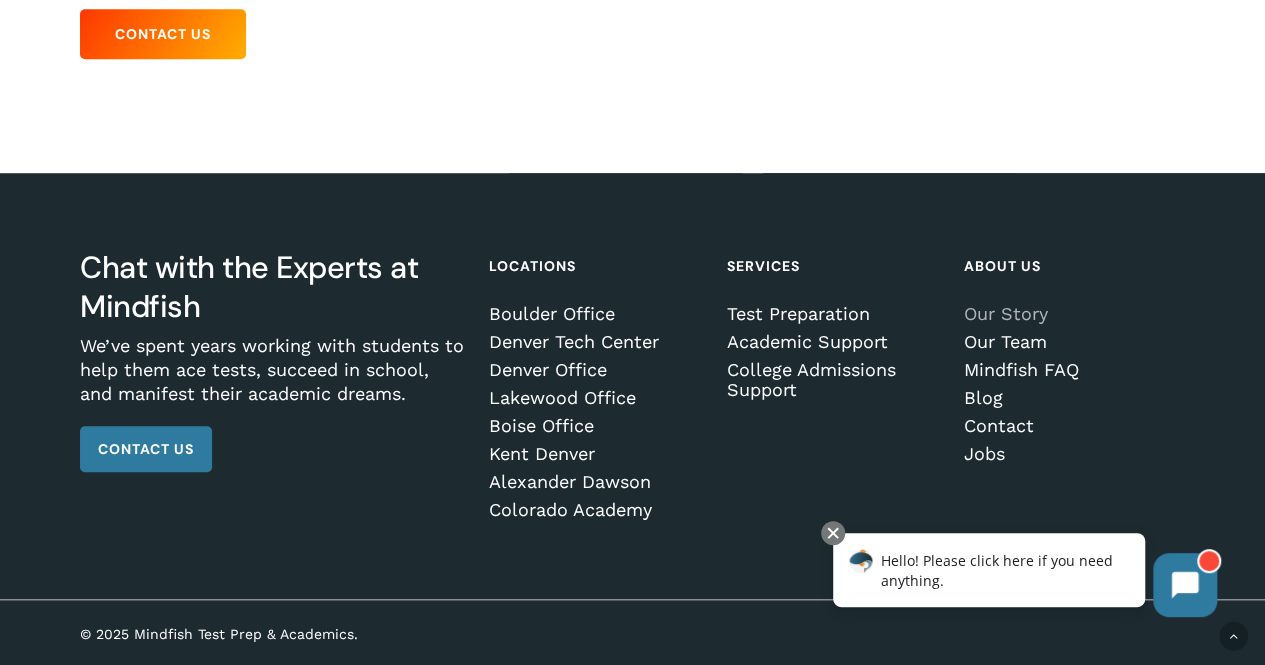 click on "Our Story" at bounding box center (1071, 314) 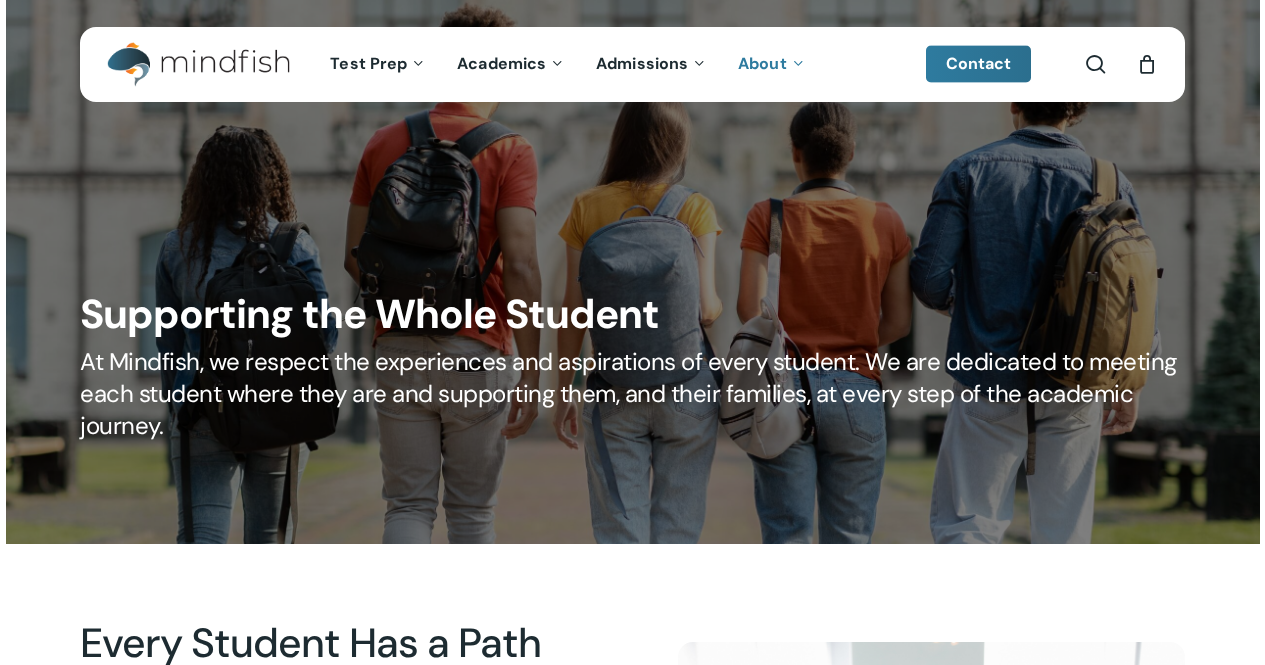 scroll, scrollTop: 0, scrollLeft: 0, axis: both 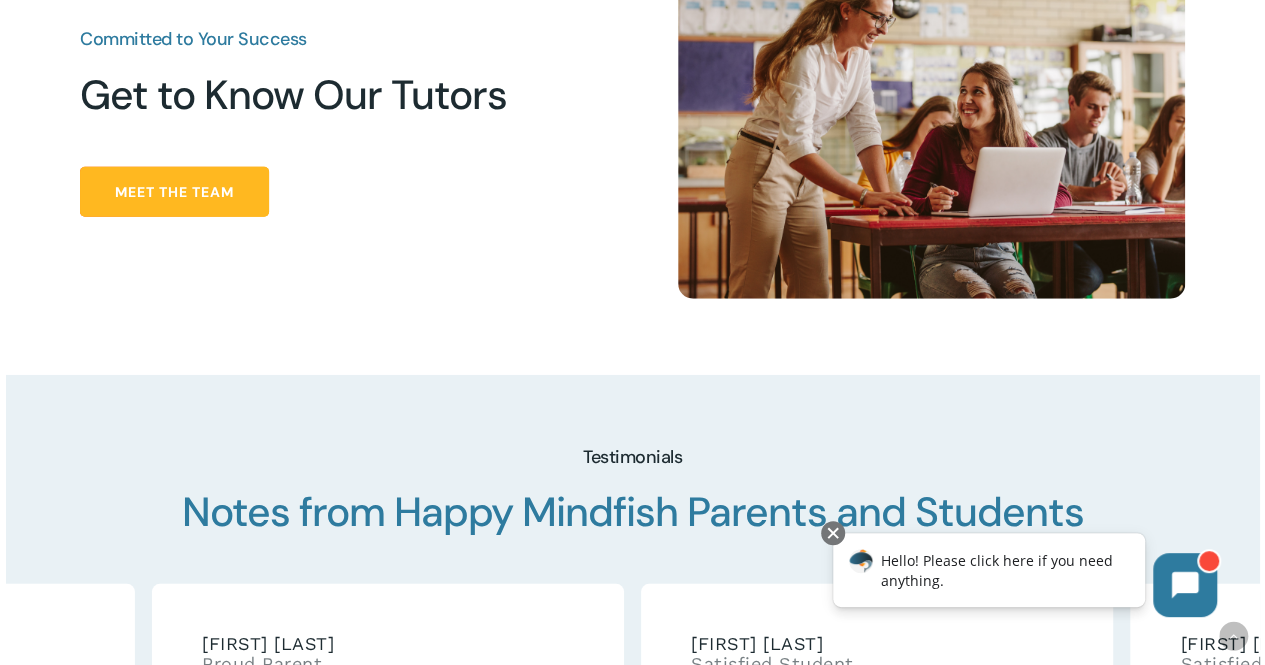 click on "Meet the Team" at bounding box center [174, 192] 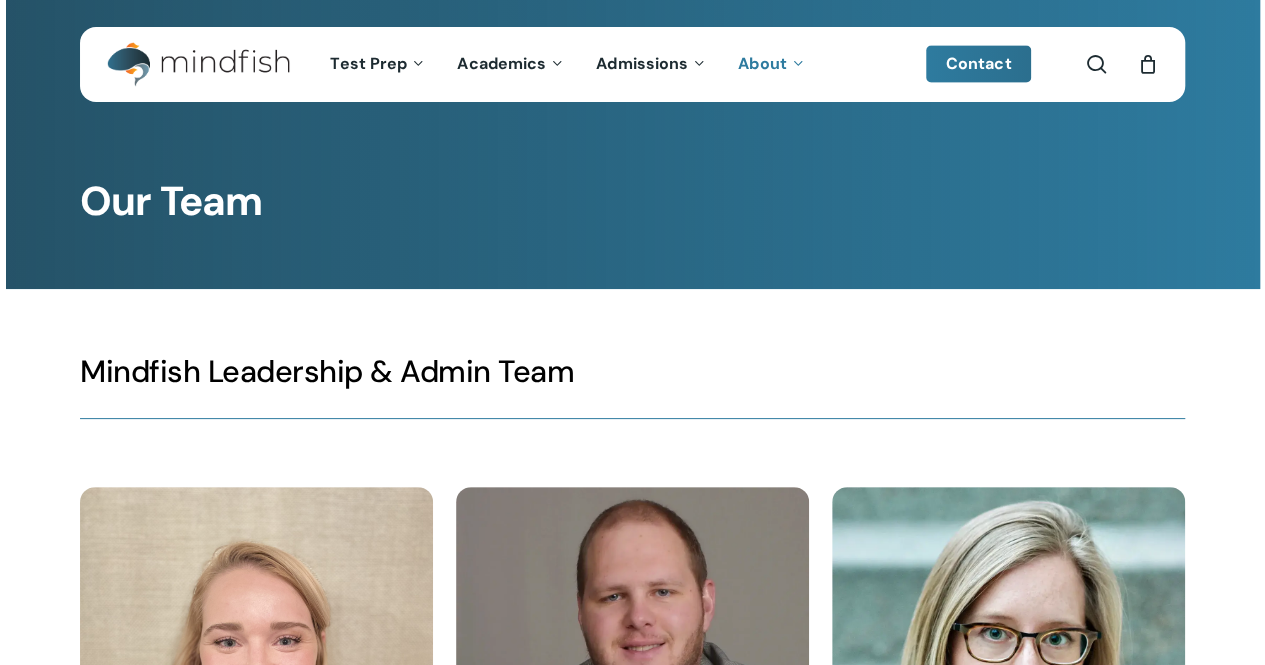 scroll, scrollTop: 132, scrollLeft: 0, axis: vertical 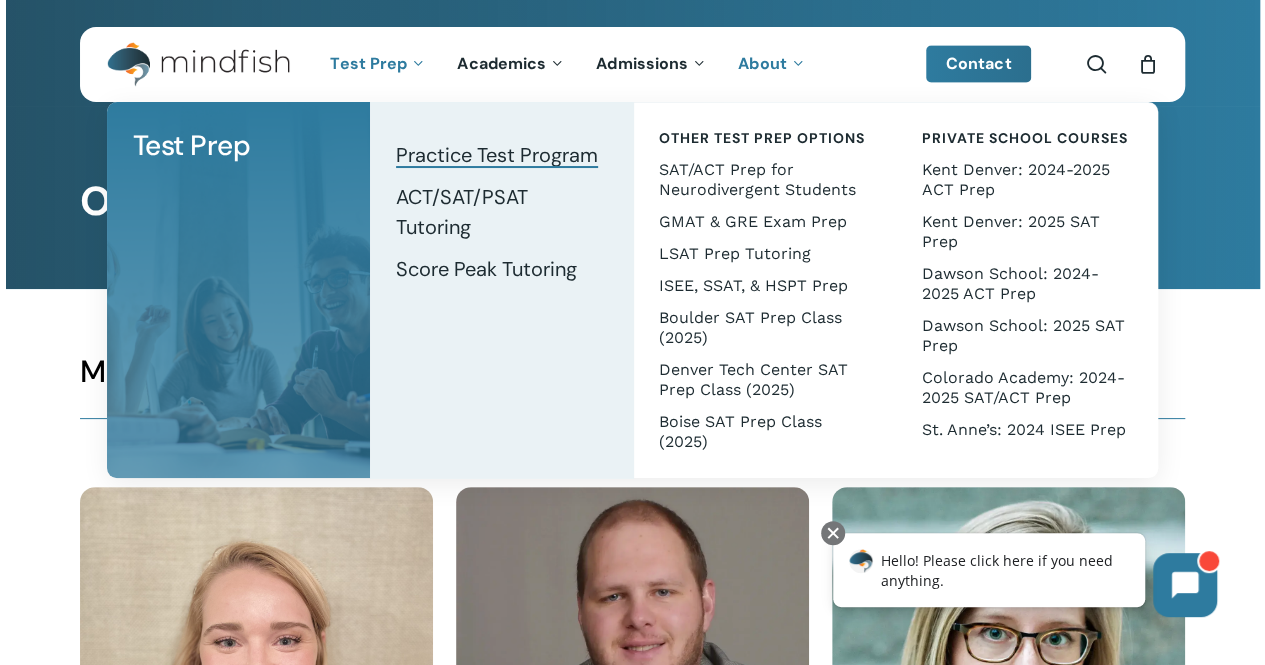 click on "Practice Test Program" at bounding box center [497, 155] 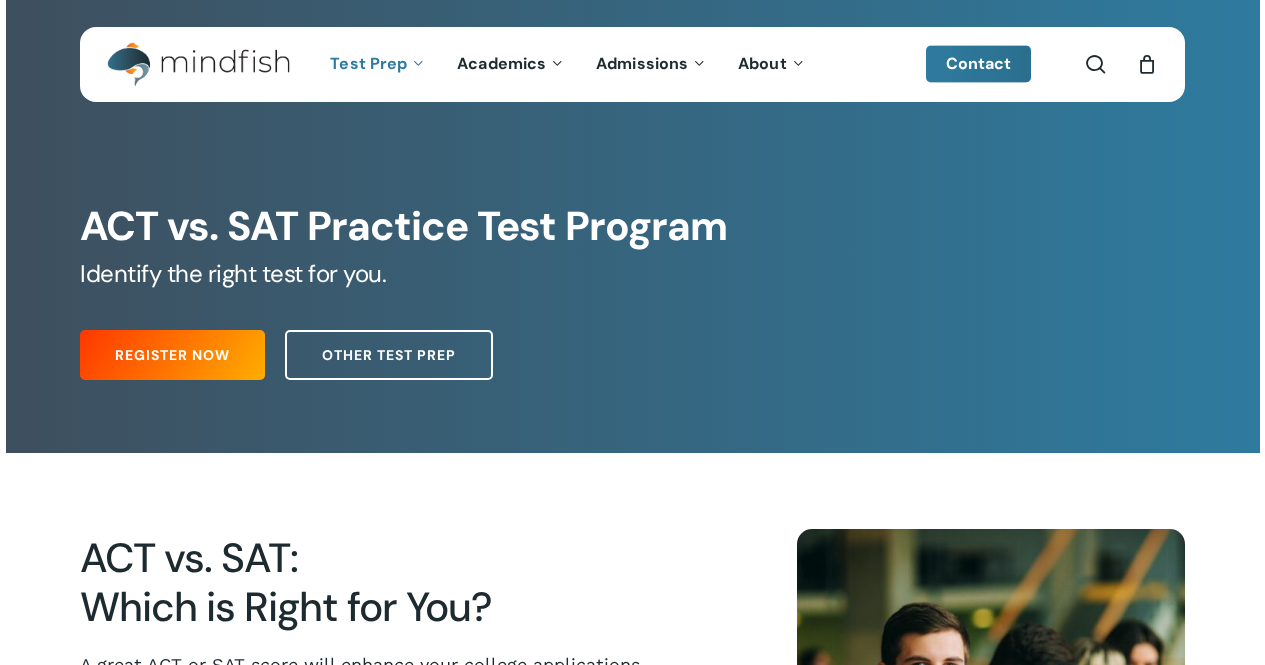 scroll, scrollTop: 0, scrollLeft: 0, axis: both 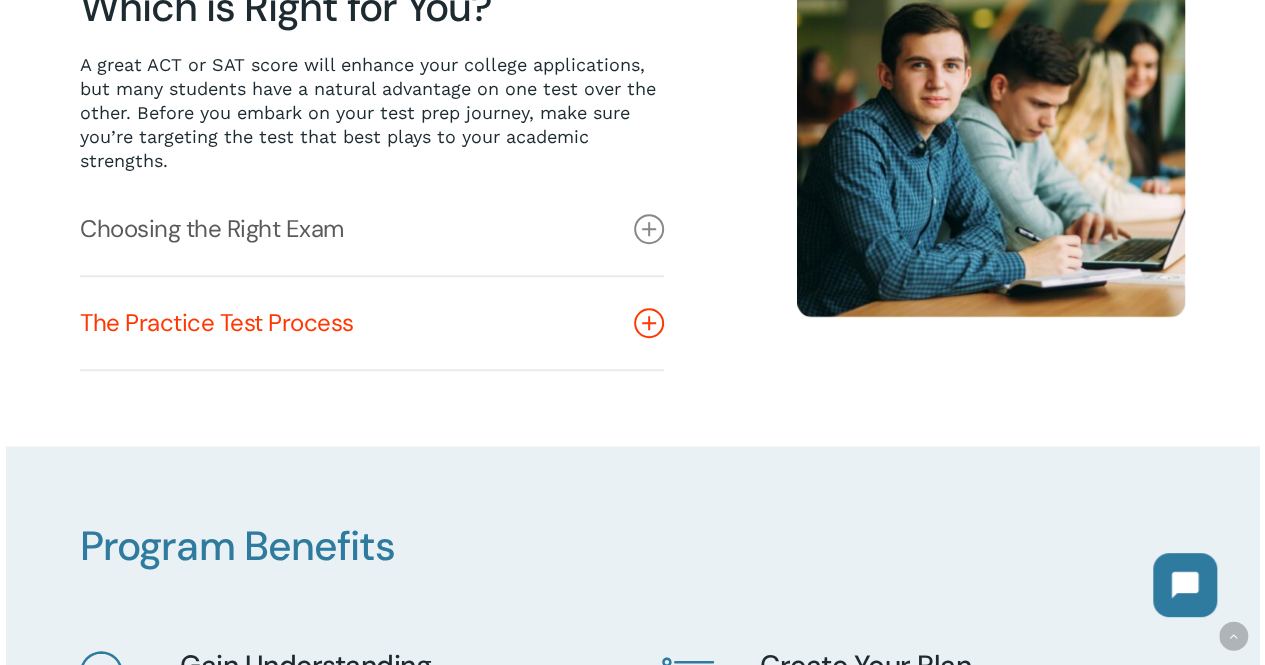 click at bounding box center [649, 229] 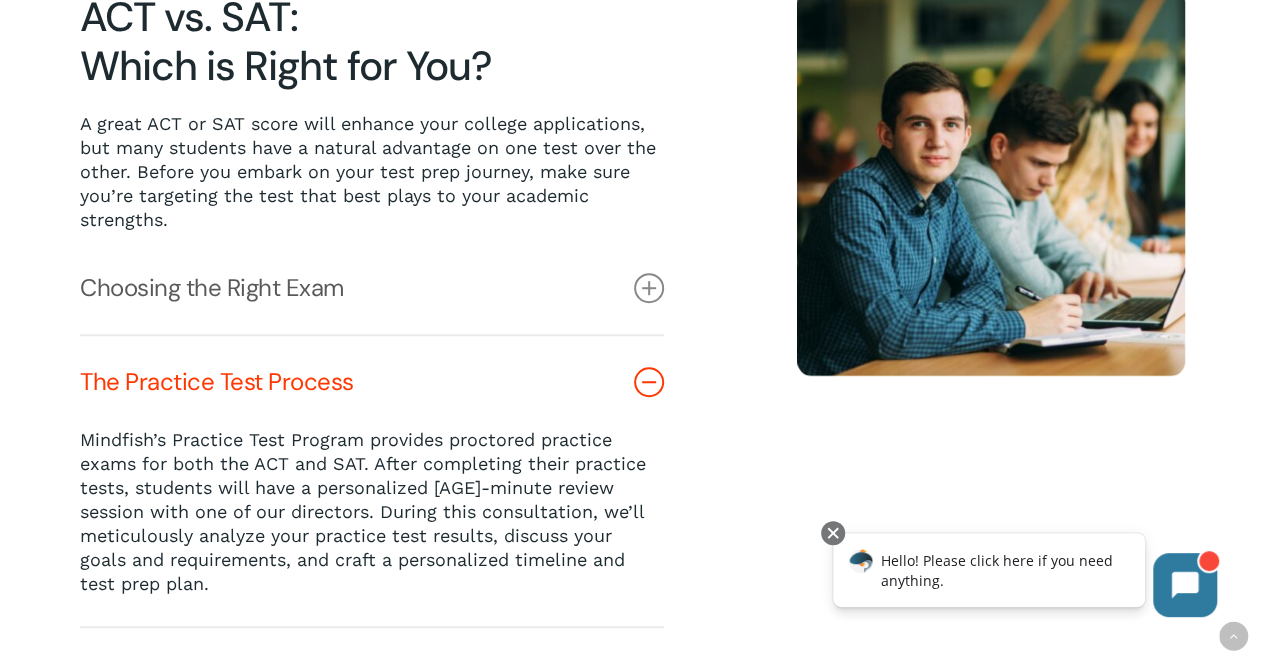 scroll, scrollTop: 500, scrollLeft: 0, axis: vertical 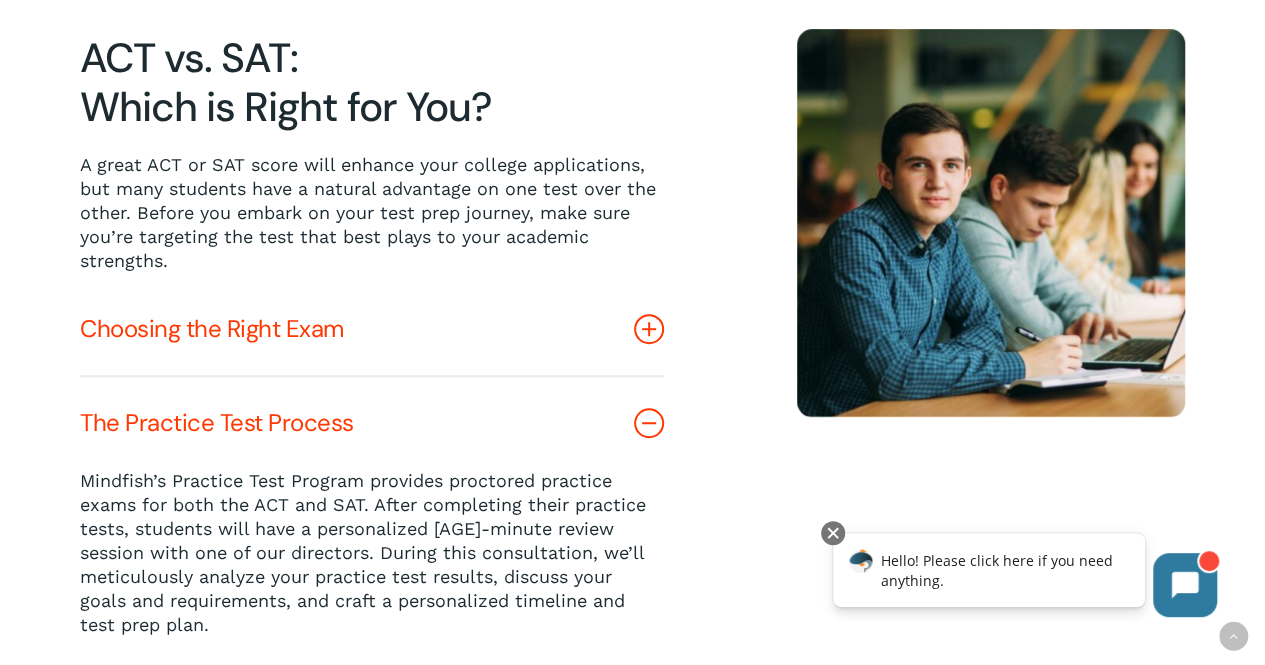 click on "Choosing the Right Exam" at bounding box center (372, 329) 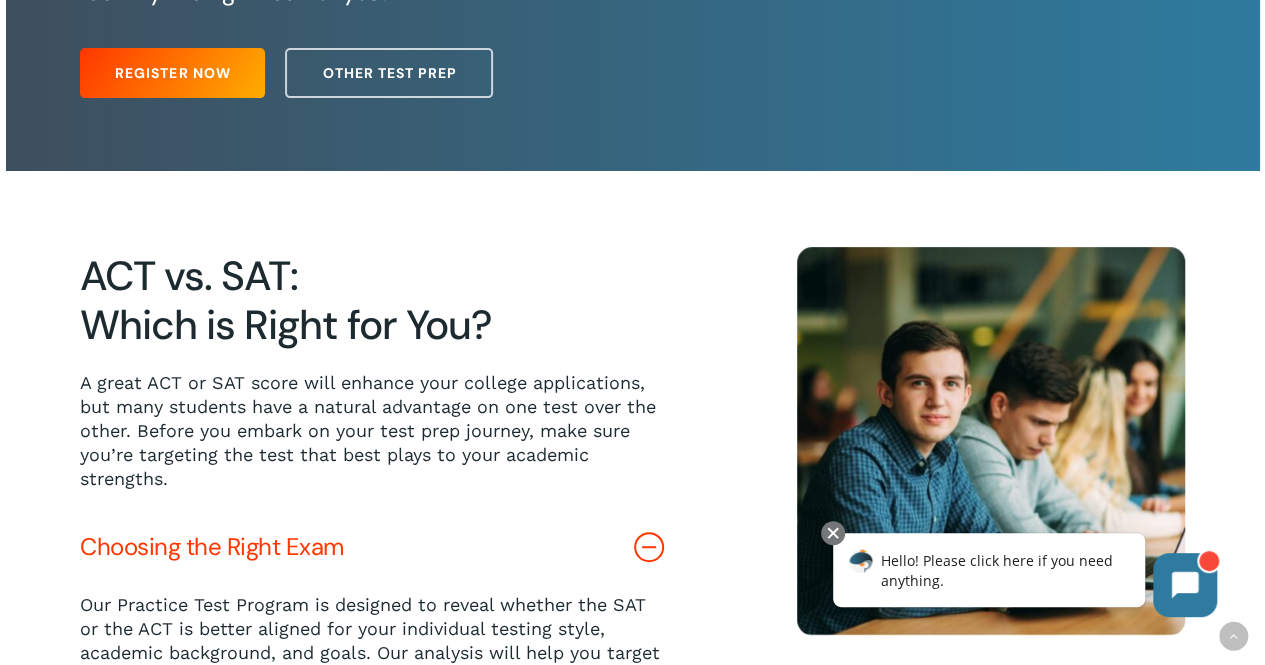 scroll, scrollTop: 0, scrollLeft: 0, axis: both 